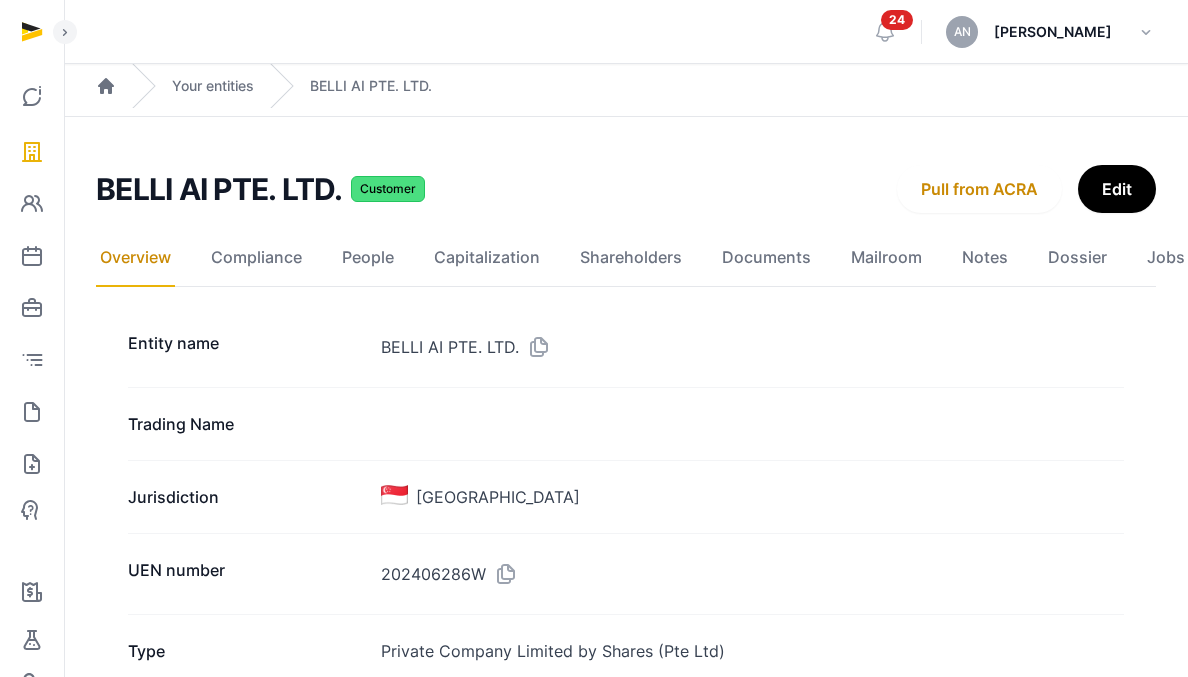 scroll, scrollTop: 0, scrollLeft: 0, axis: both 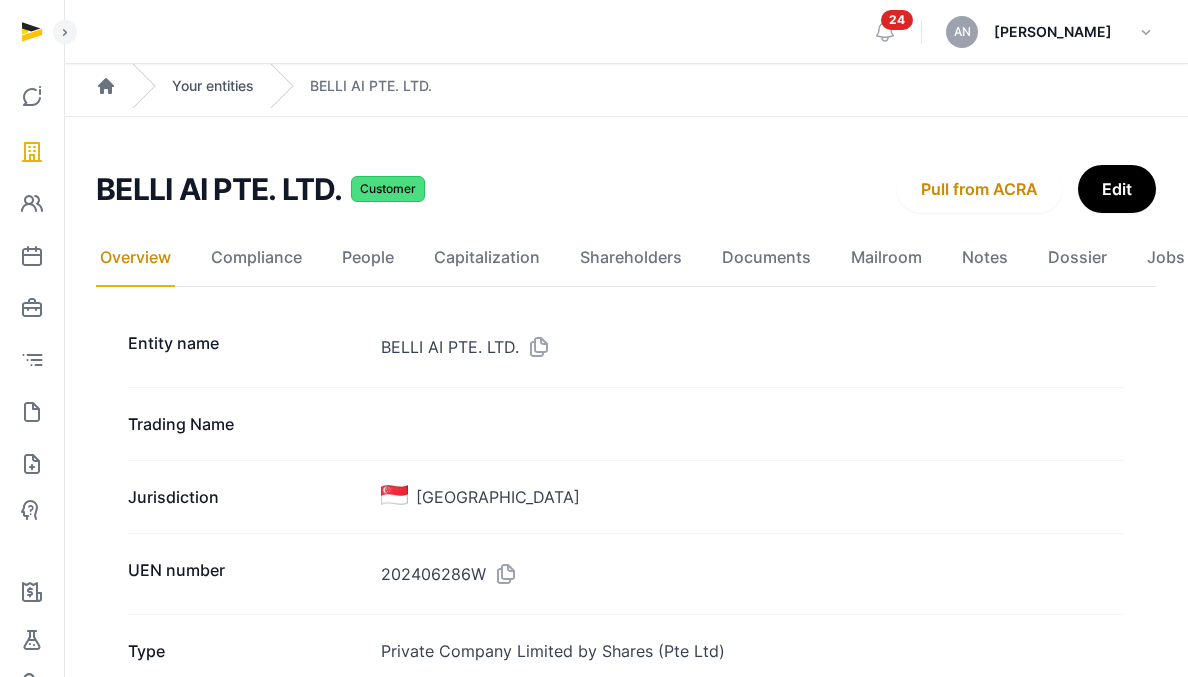click on "Your entities" at bounding box center (213, 86) 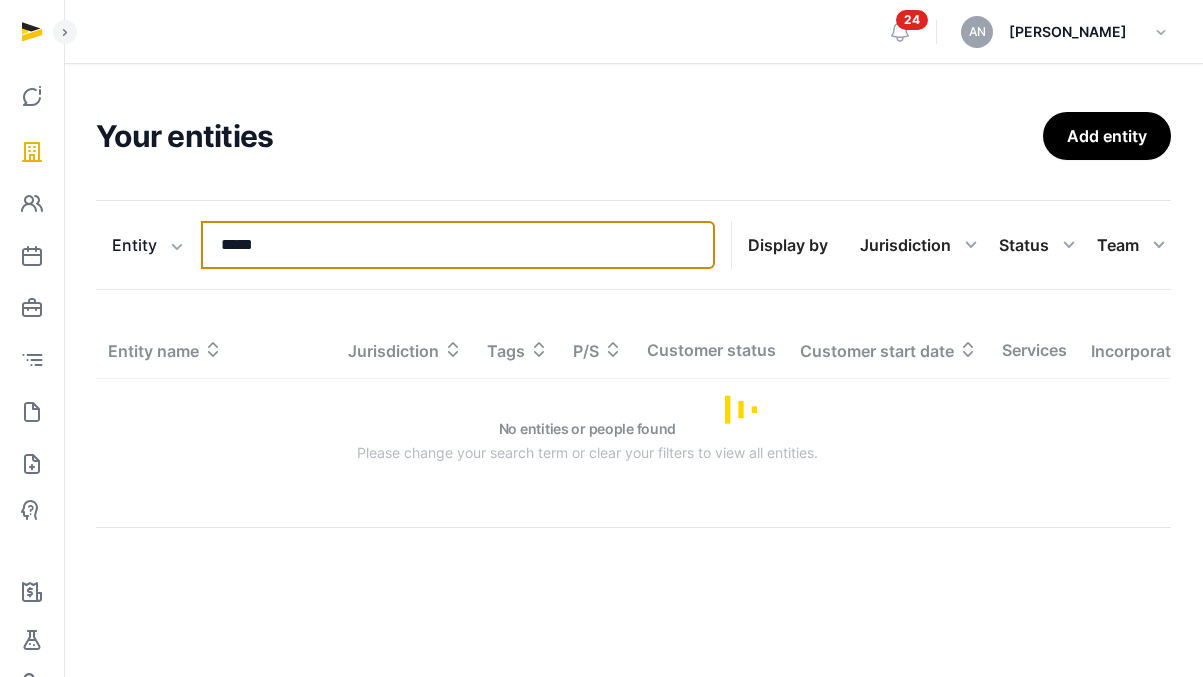 click on "*****" at bounding box center [458, 245] 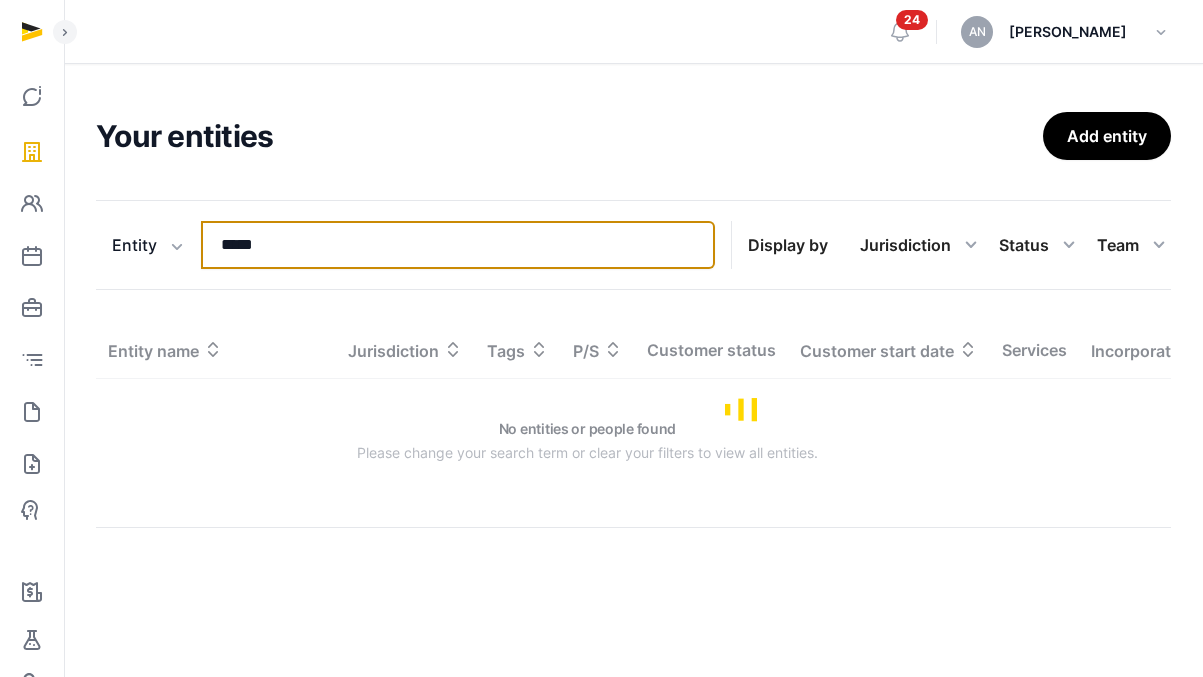 click on "*****" at bounding box center (458, 245) 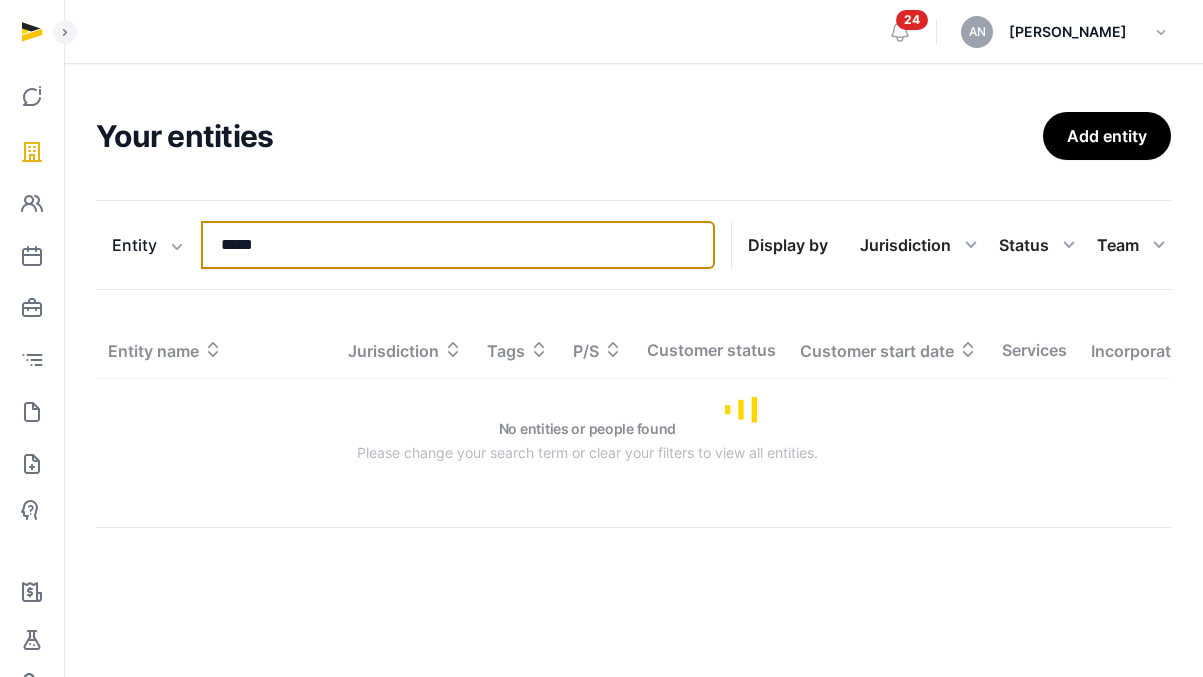 click on "*****" at bounding box center (458, 245) 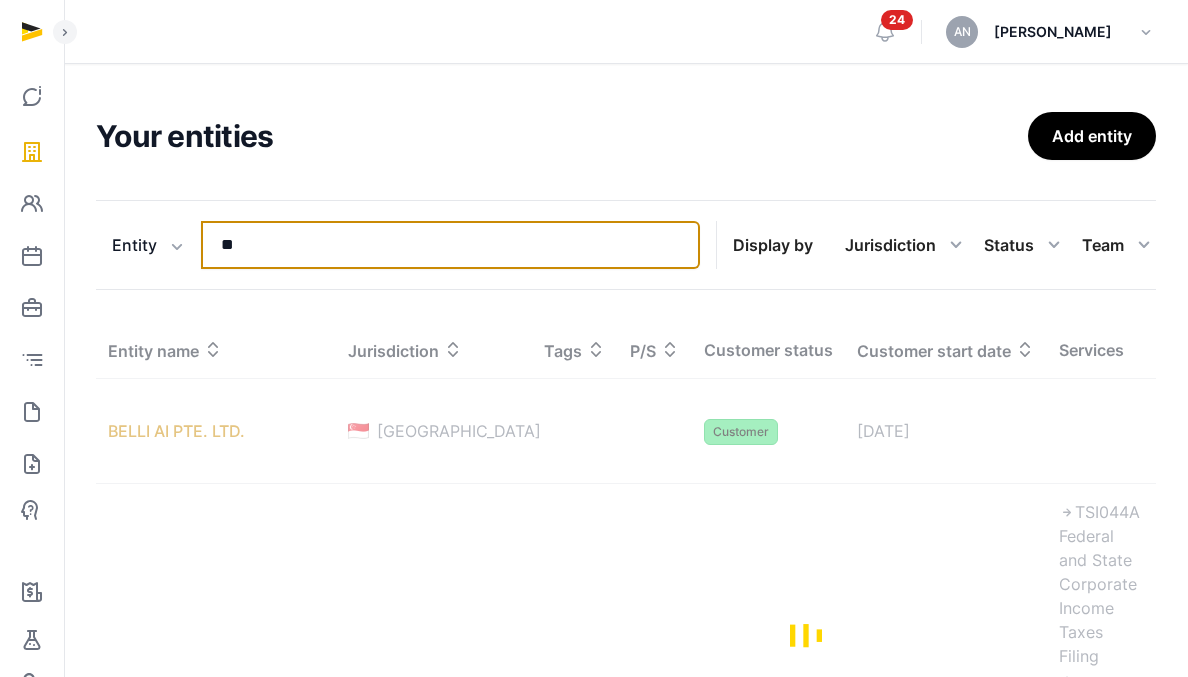 type on "*" 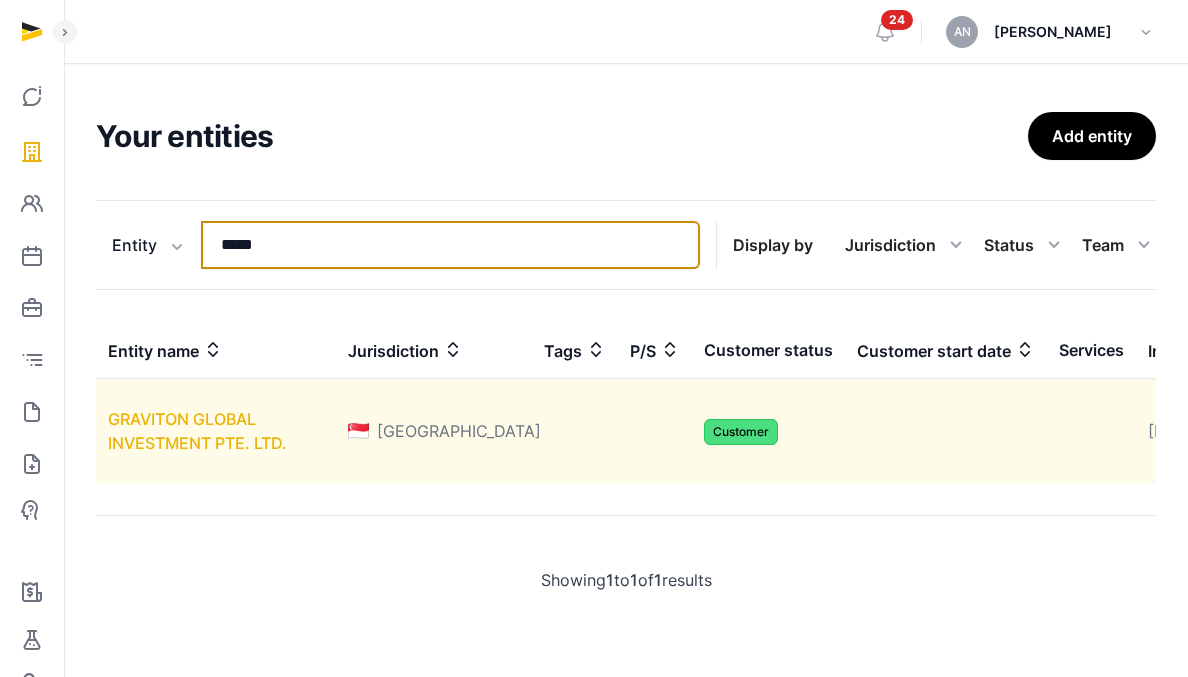 type on "*****" 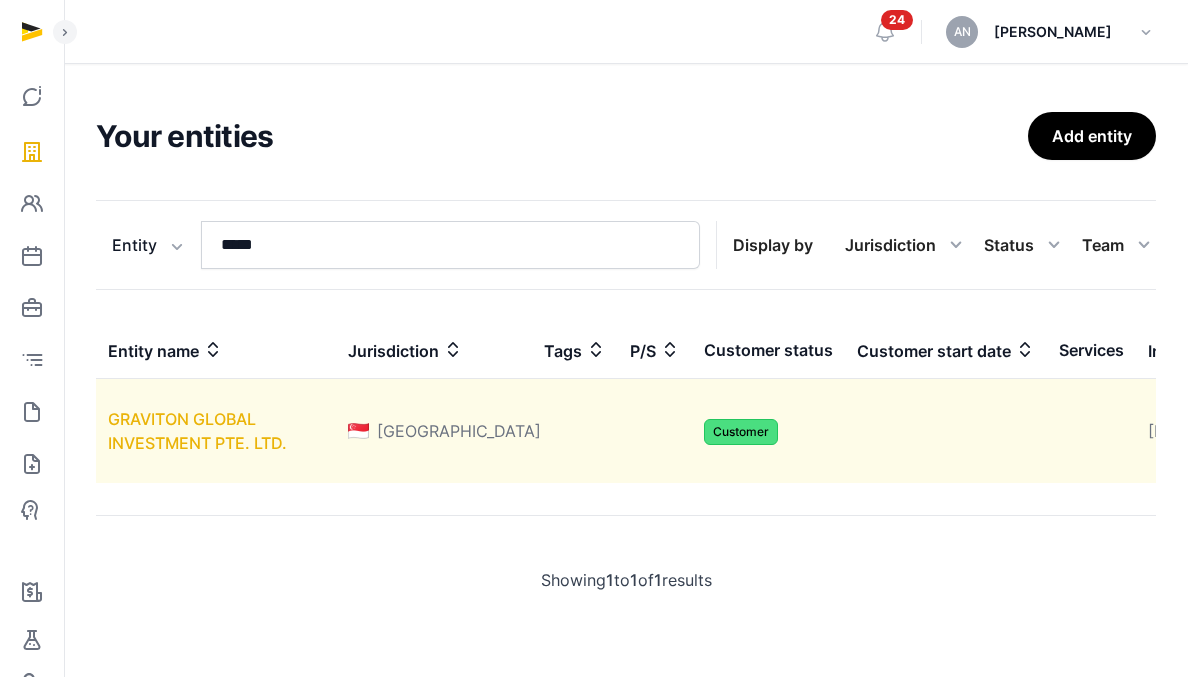 click on "GRAVITON GLOBAL INVESTMENT PTE. LTD." at bounding box center (197, 431) 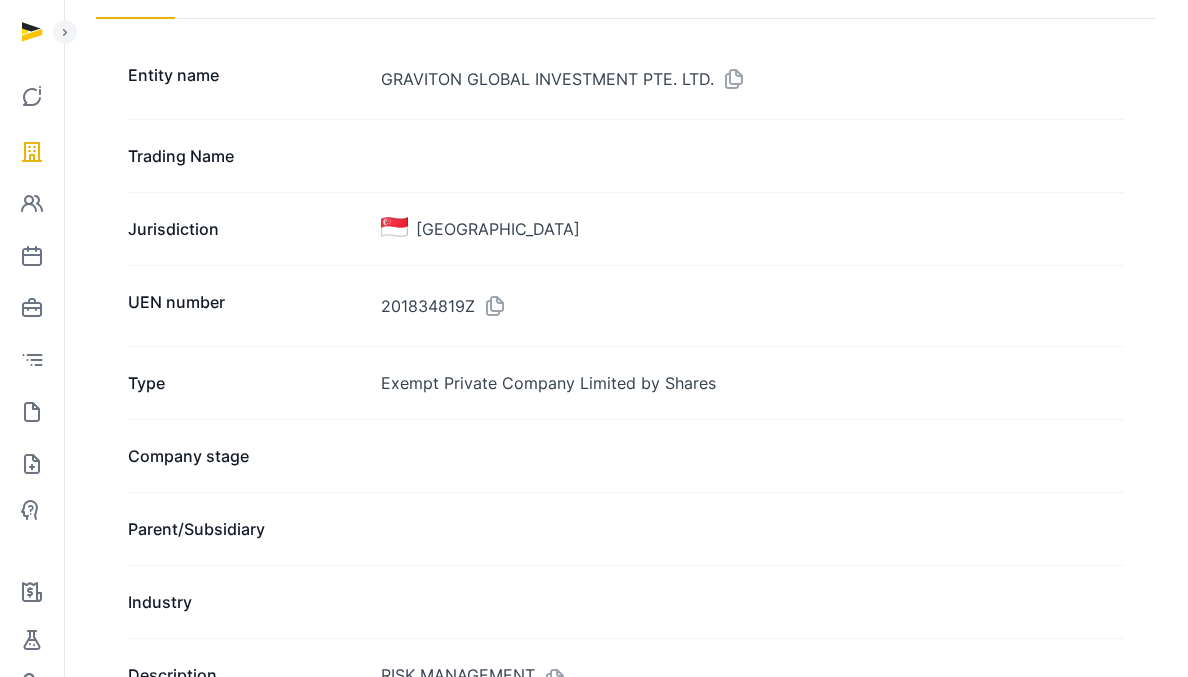 scroll, scrollTop: 58, scrollLeft: 0, axis: vertical 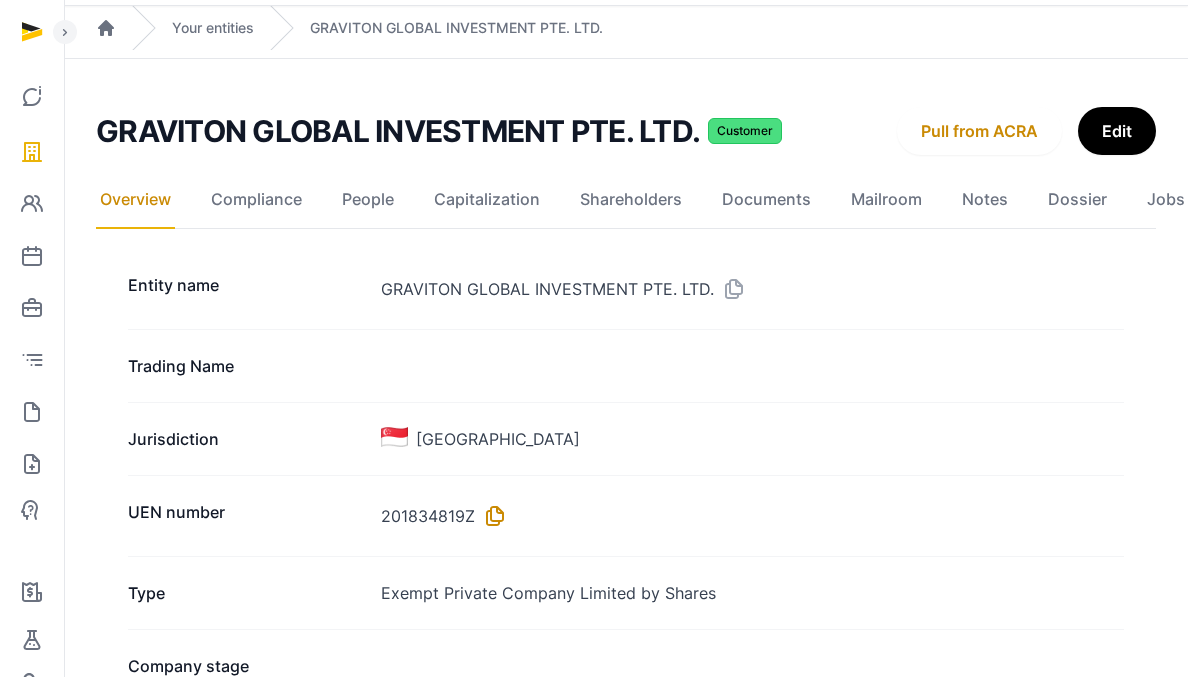 click at bounding box center [491, 516] 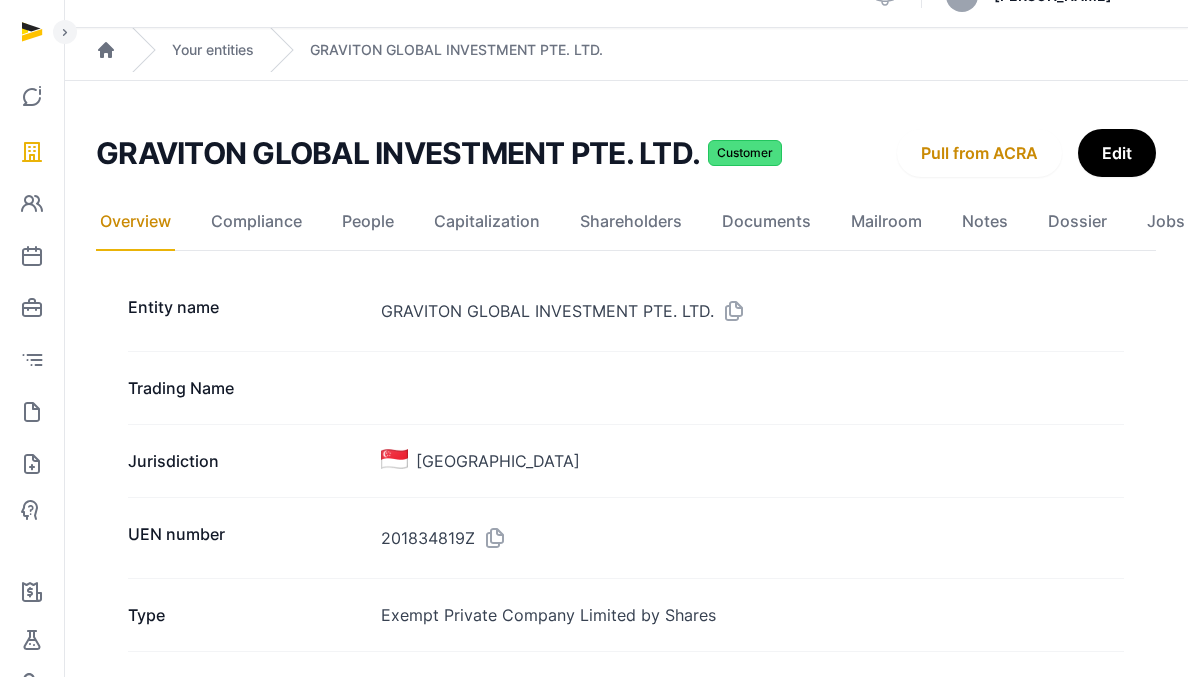 scroll, scrollTop: 0, scrollLeft: 0, axis: both 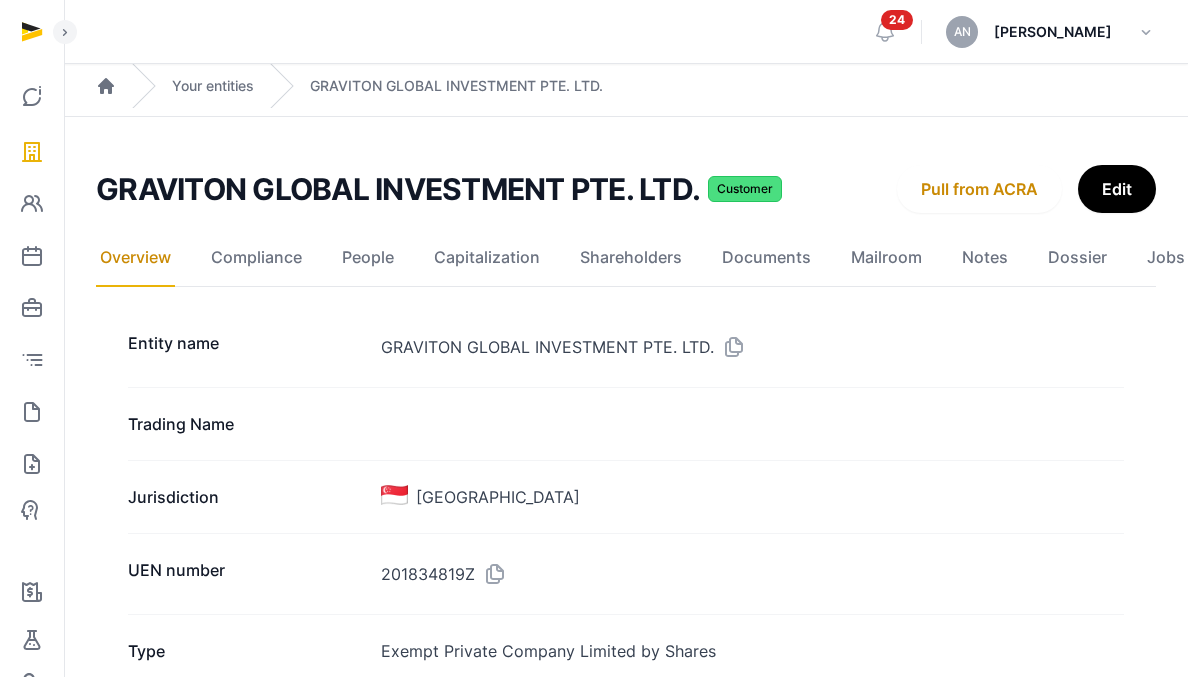 click on "Your entities" at bounding box center (193, 86) 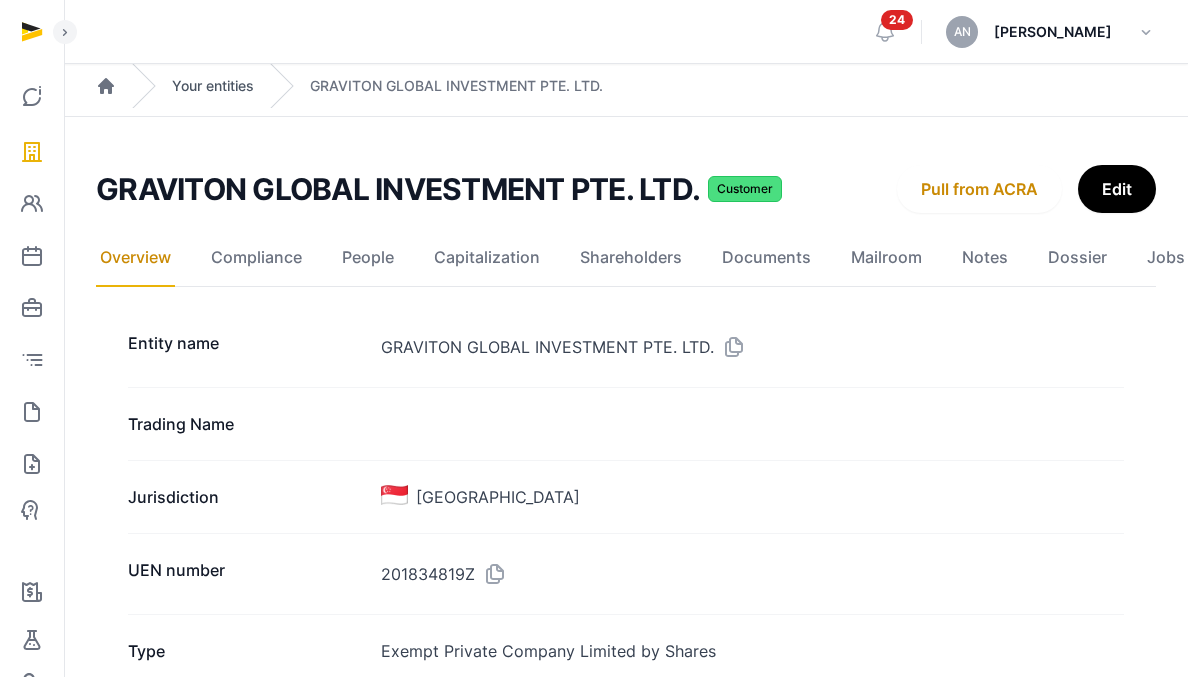 click on "Your entities" at bounding box center (213, 86) 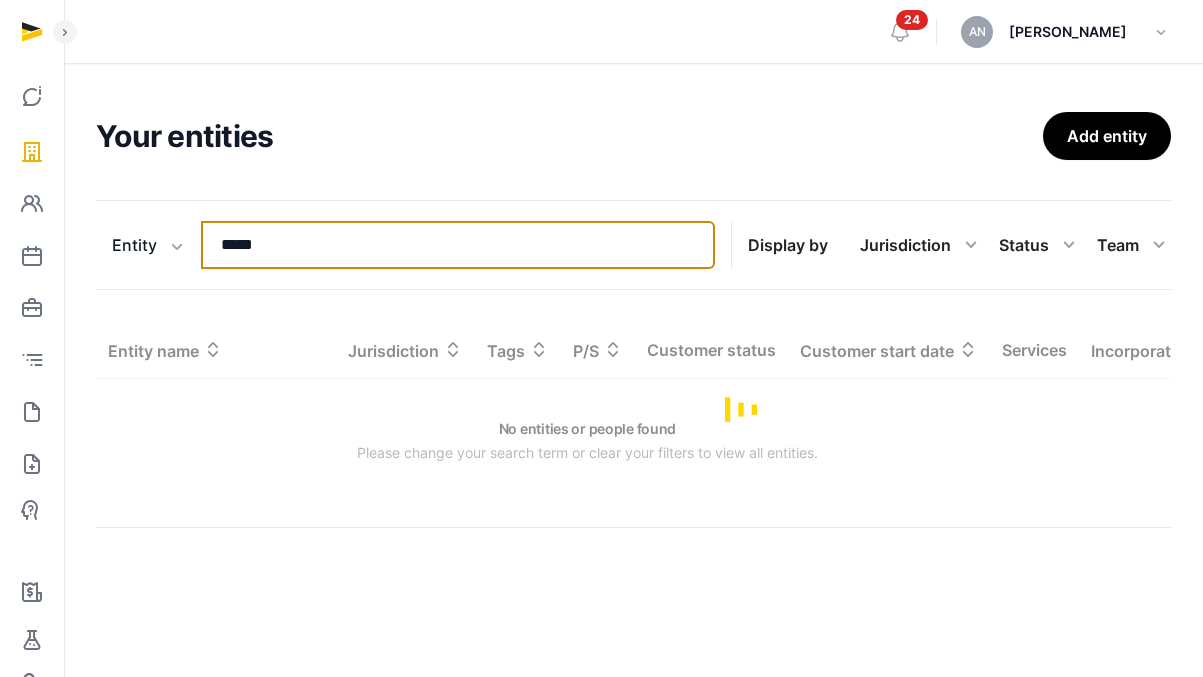 click on "*****" at bounding box center [458, 245] 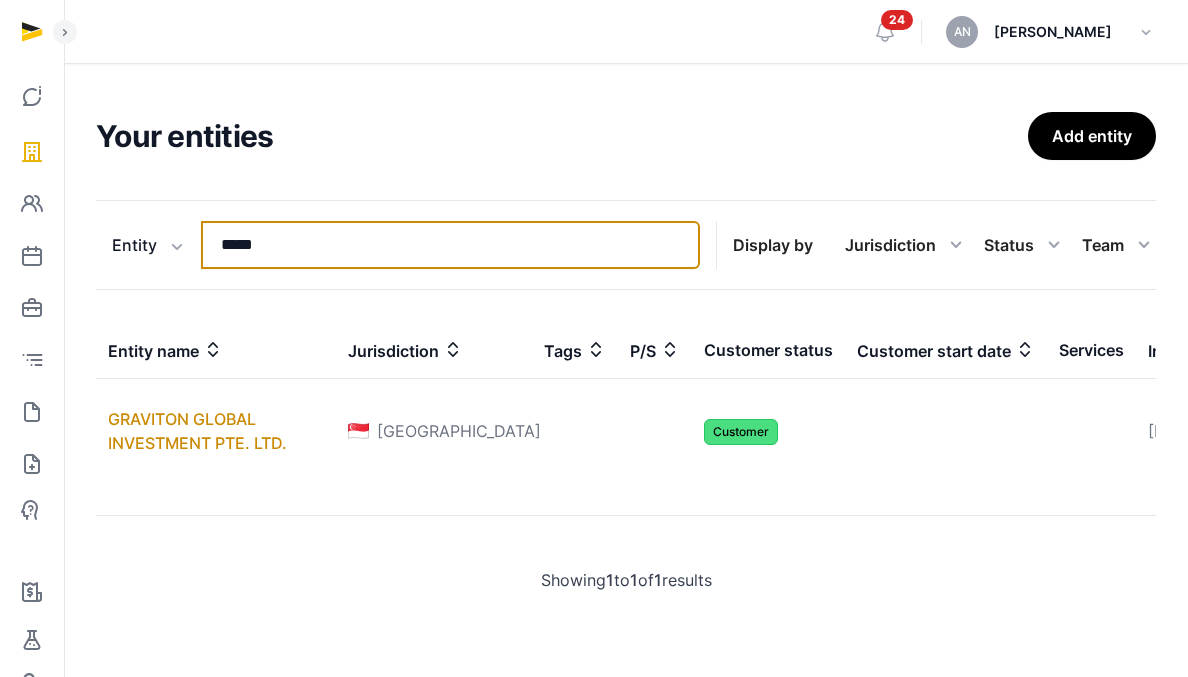 click on "*****" at bounding box center [450, 245] 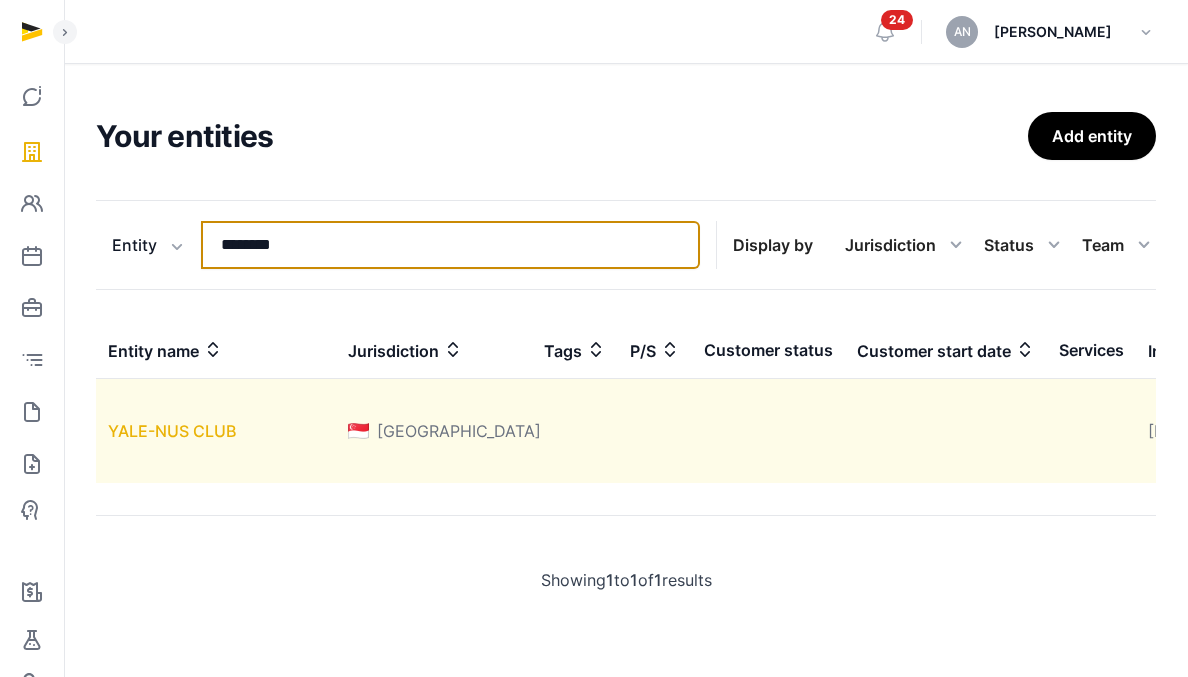 type on "********" 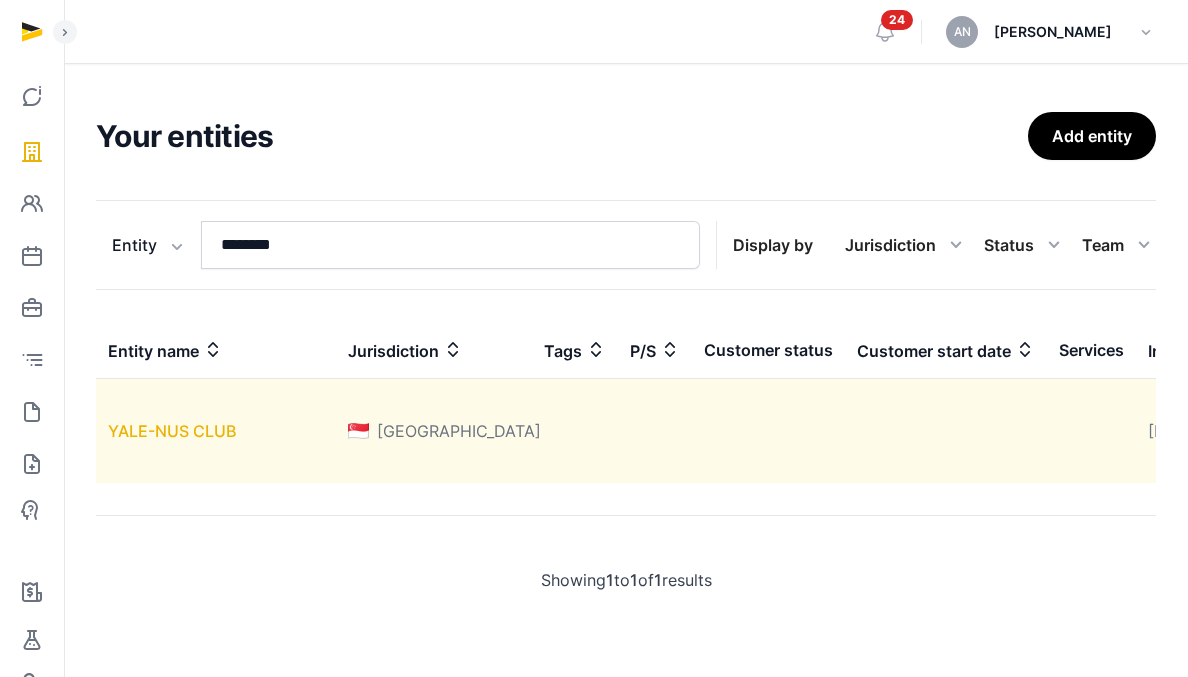 click on "YALE-NUS CLUB" at bounding box center (172, 431) 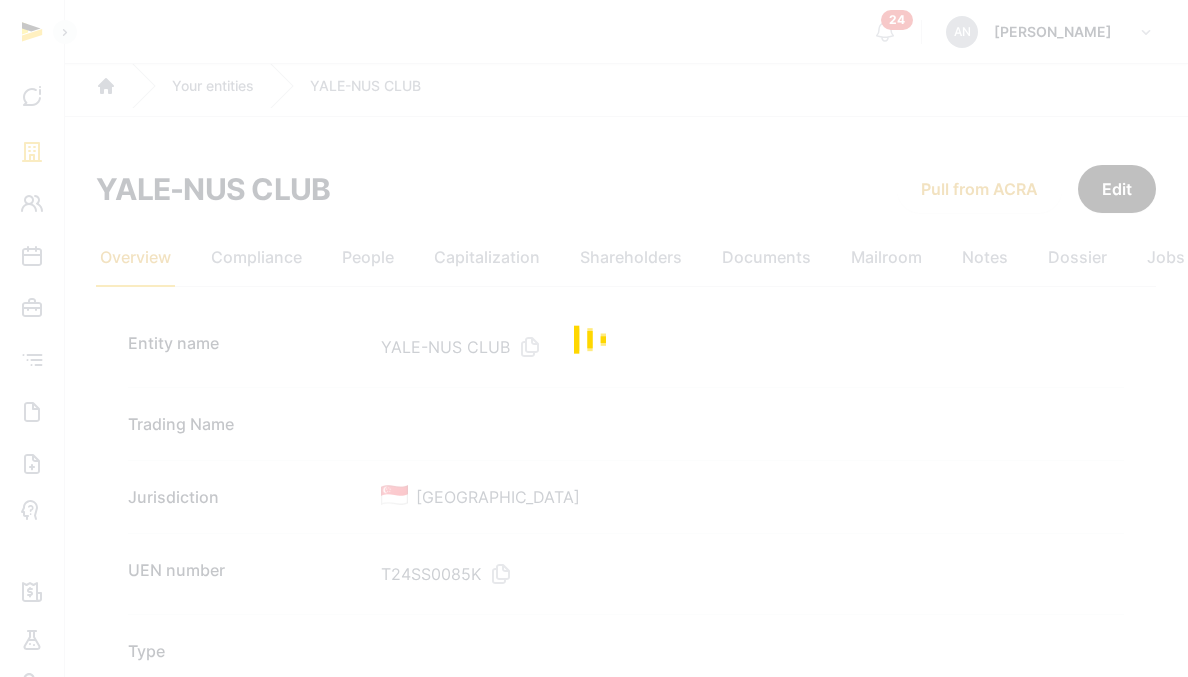 click at bounding box center (594, 338) 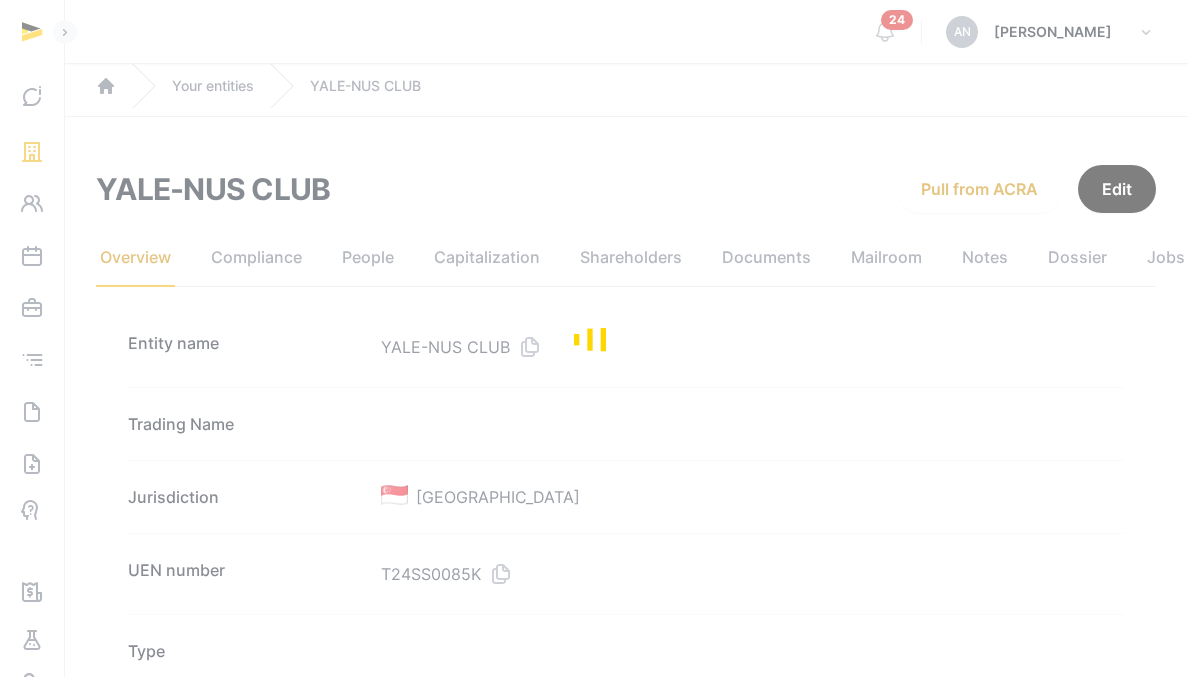click at bounding box center (594, 338) 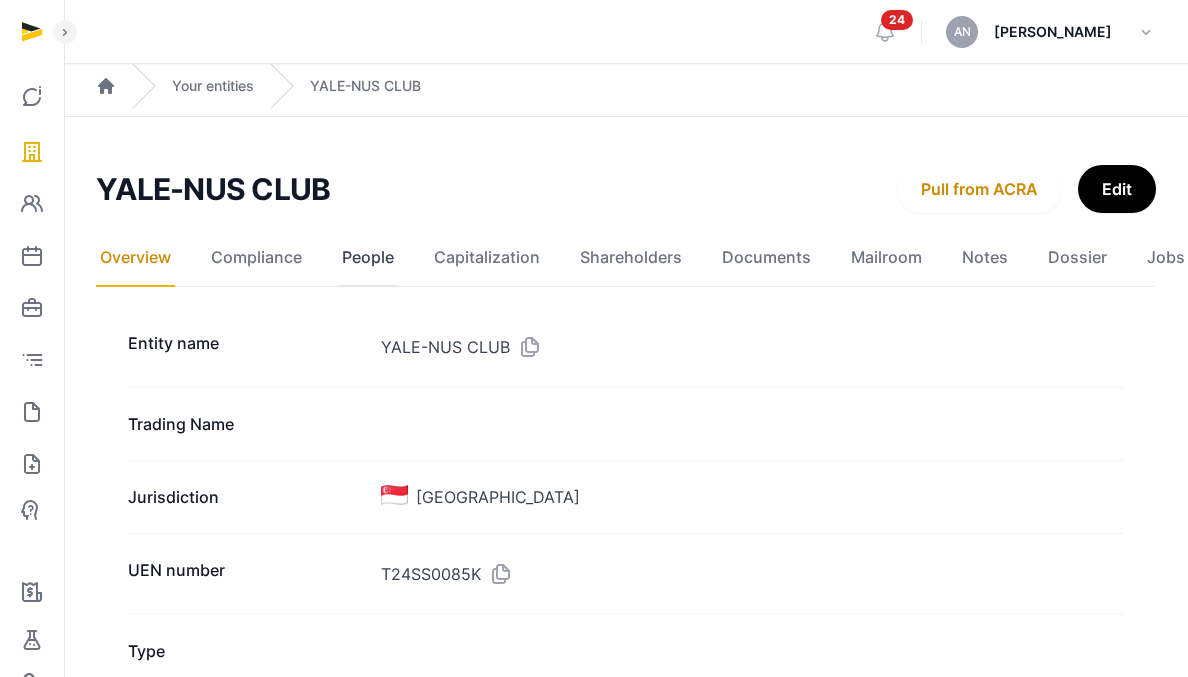 click on "People" 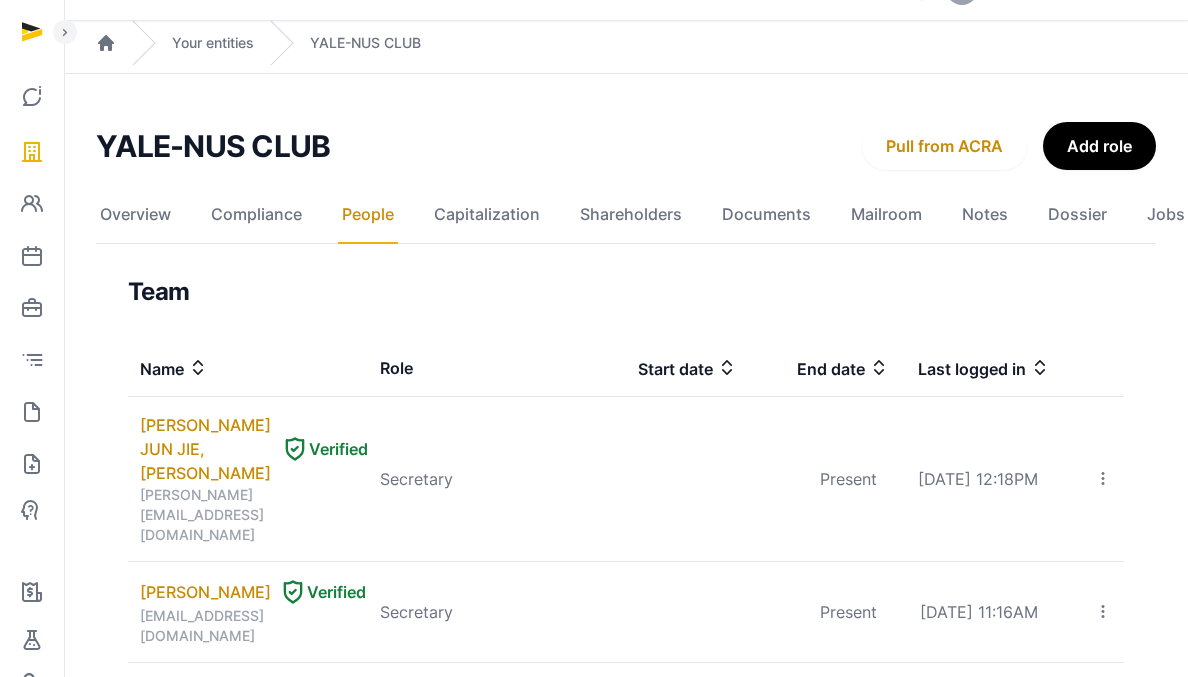 scroll, scrollTop: 0, scrollLeft: 0, axis: both 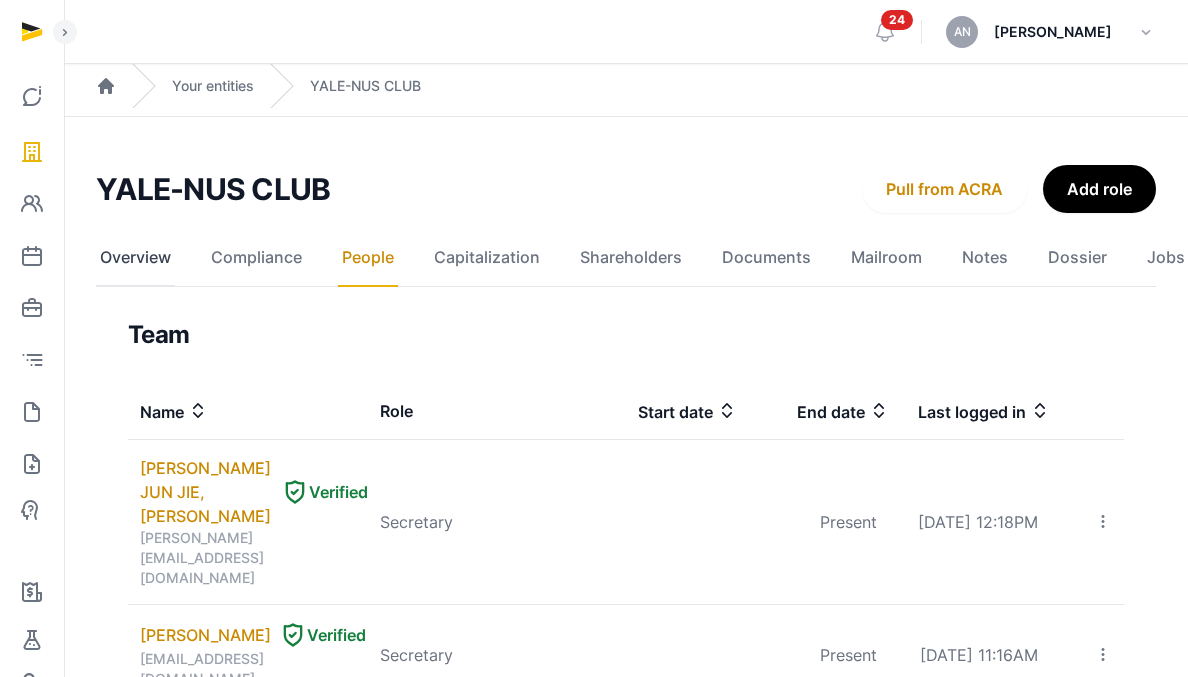 click on "Overview" 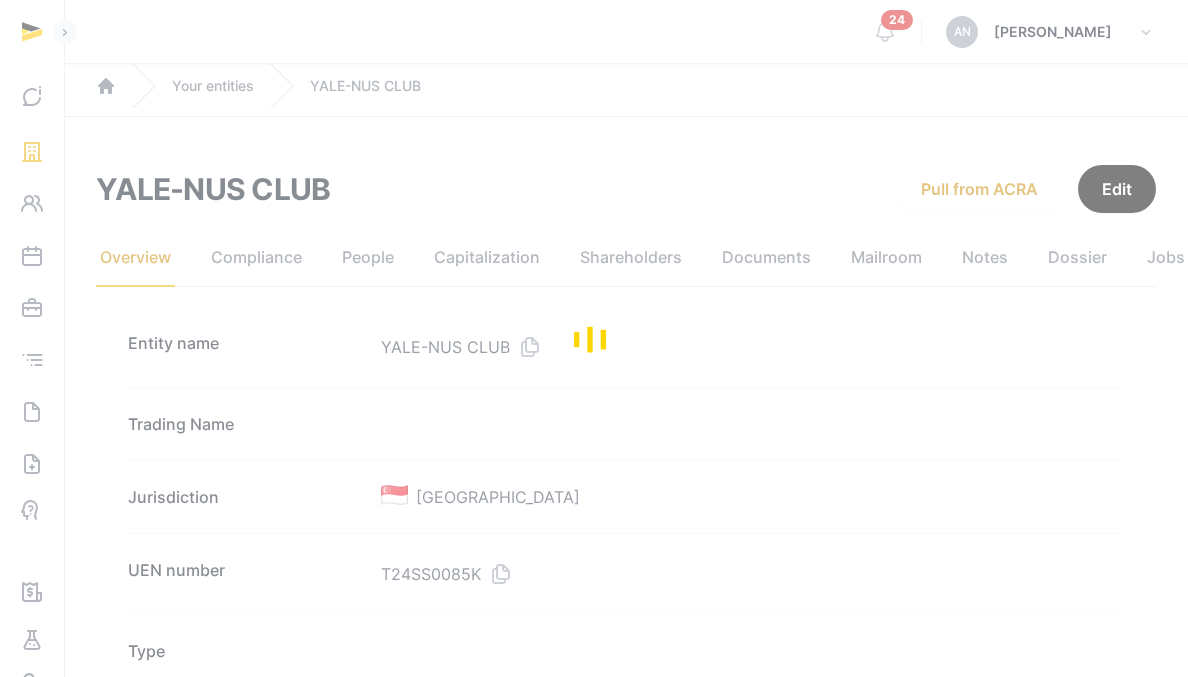click at bounding box center [594, 338] 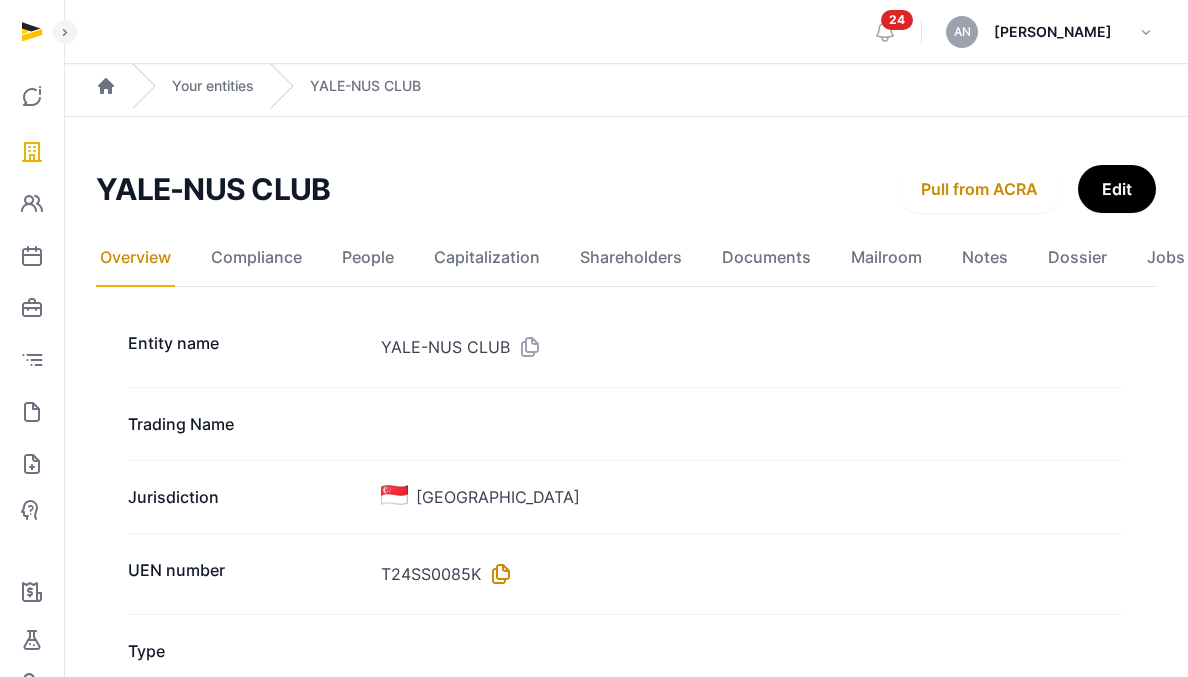 click at bounding box center [497, 574] 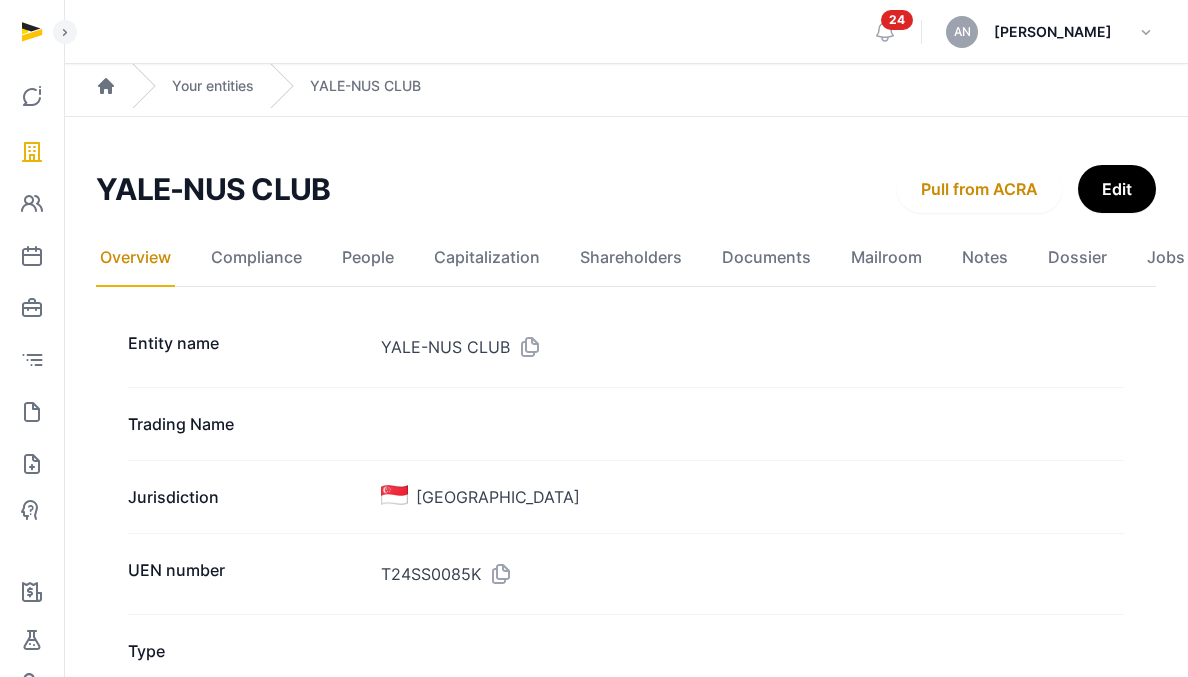 click on "T24SS0085K" at bounding box center (752, 574) 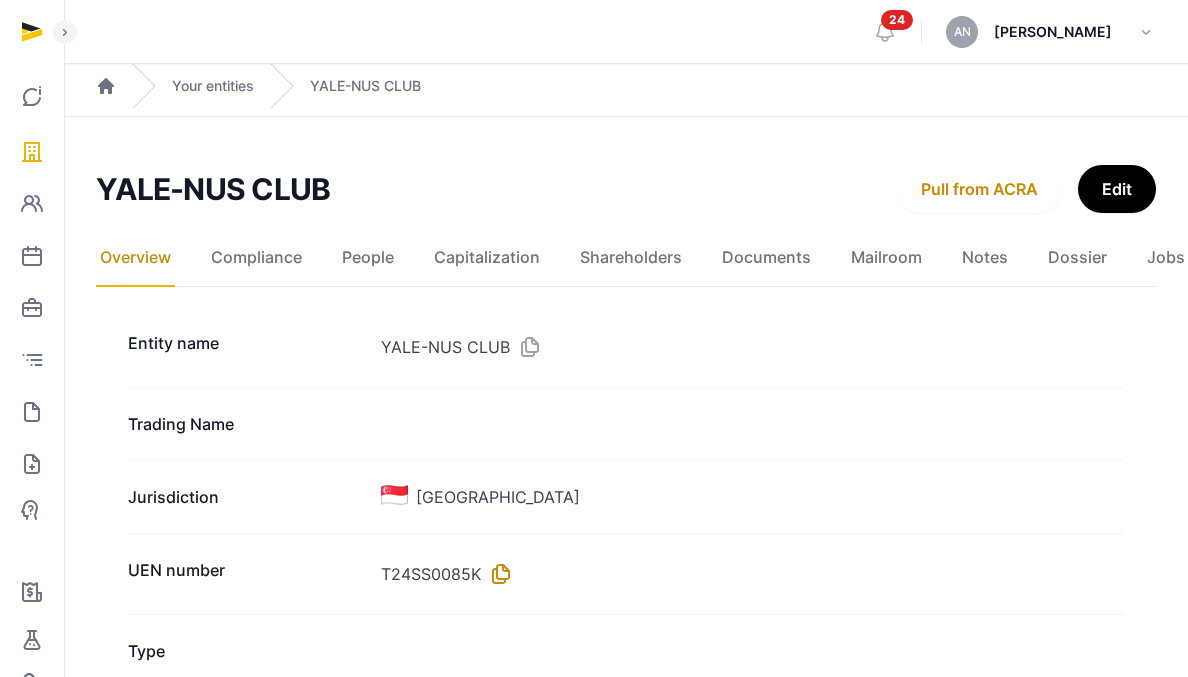 click at bounding box center [497, 574] 